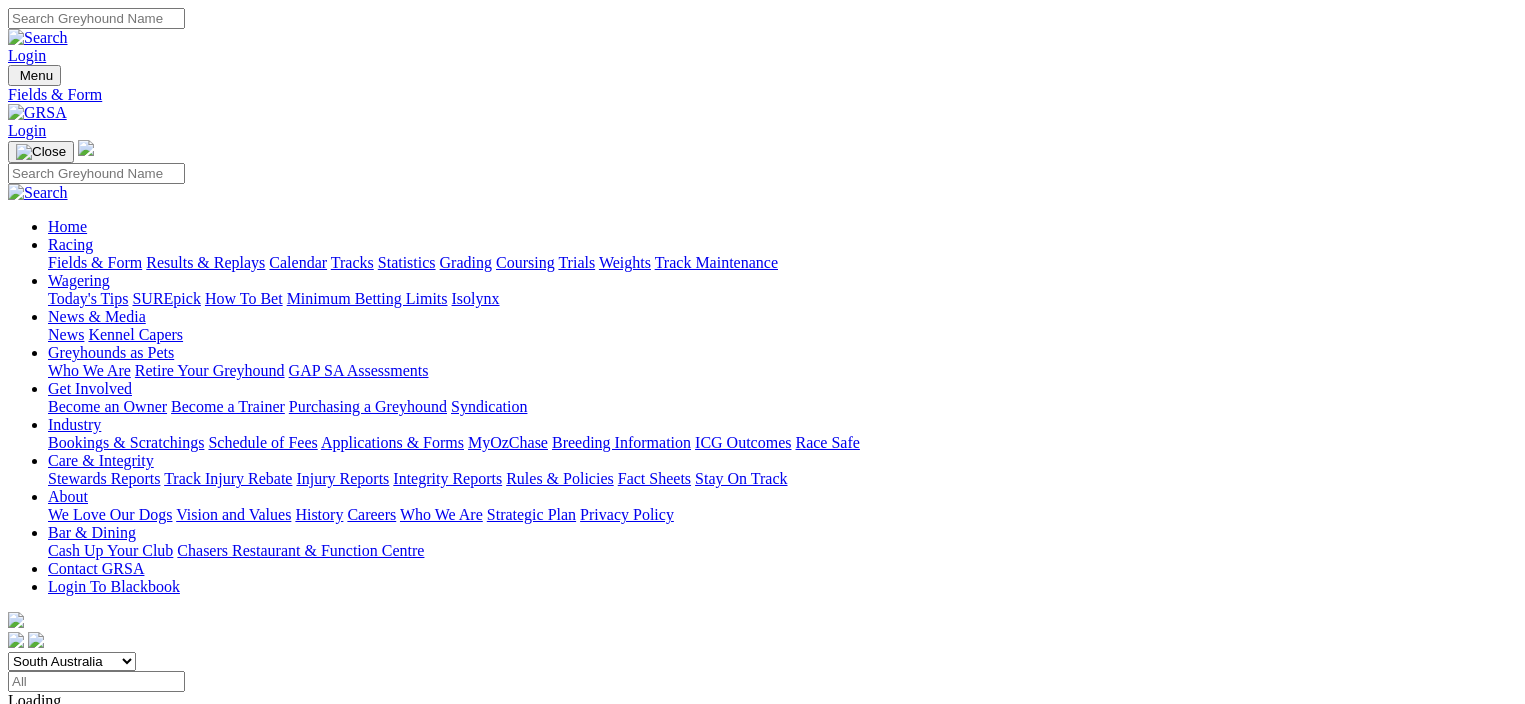 scroll, scrollTop: 0, scrollLeft: 0, axis: both 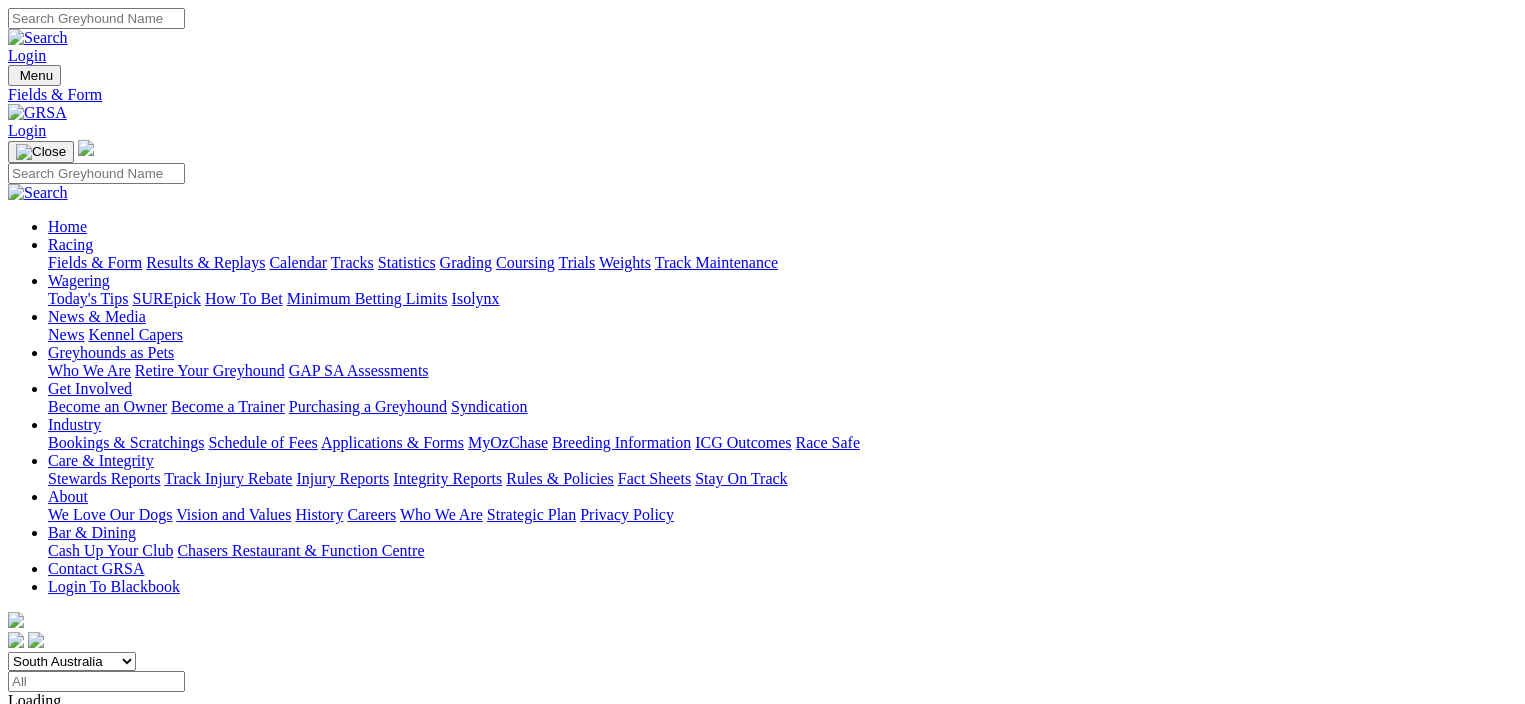 click on "F" at bounding box center [39, 790] 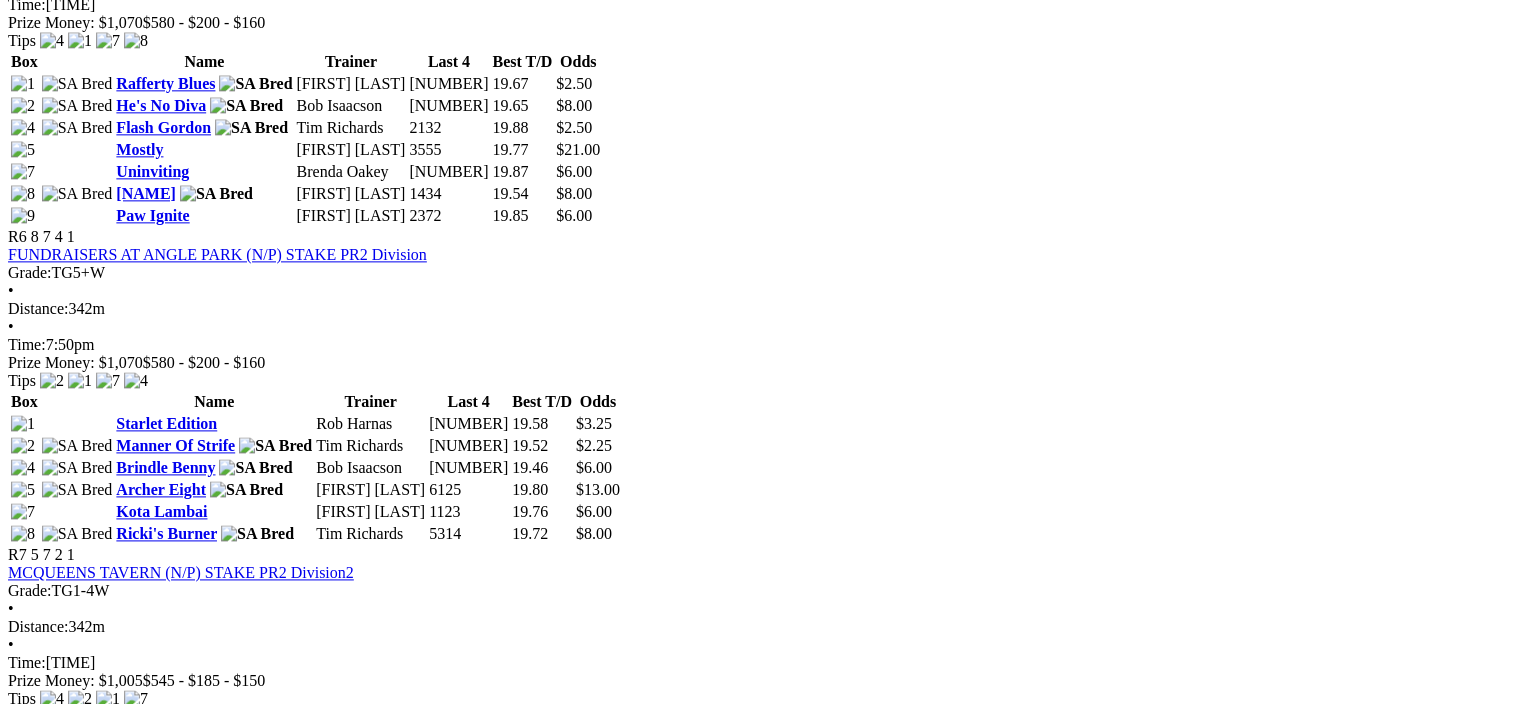 scroll, scrollTop: 2600, scrollLeft: 0, axis: vertical 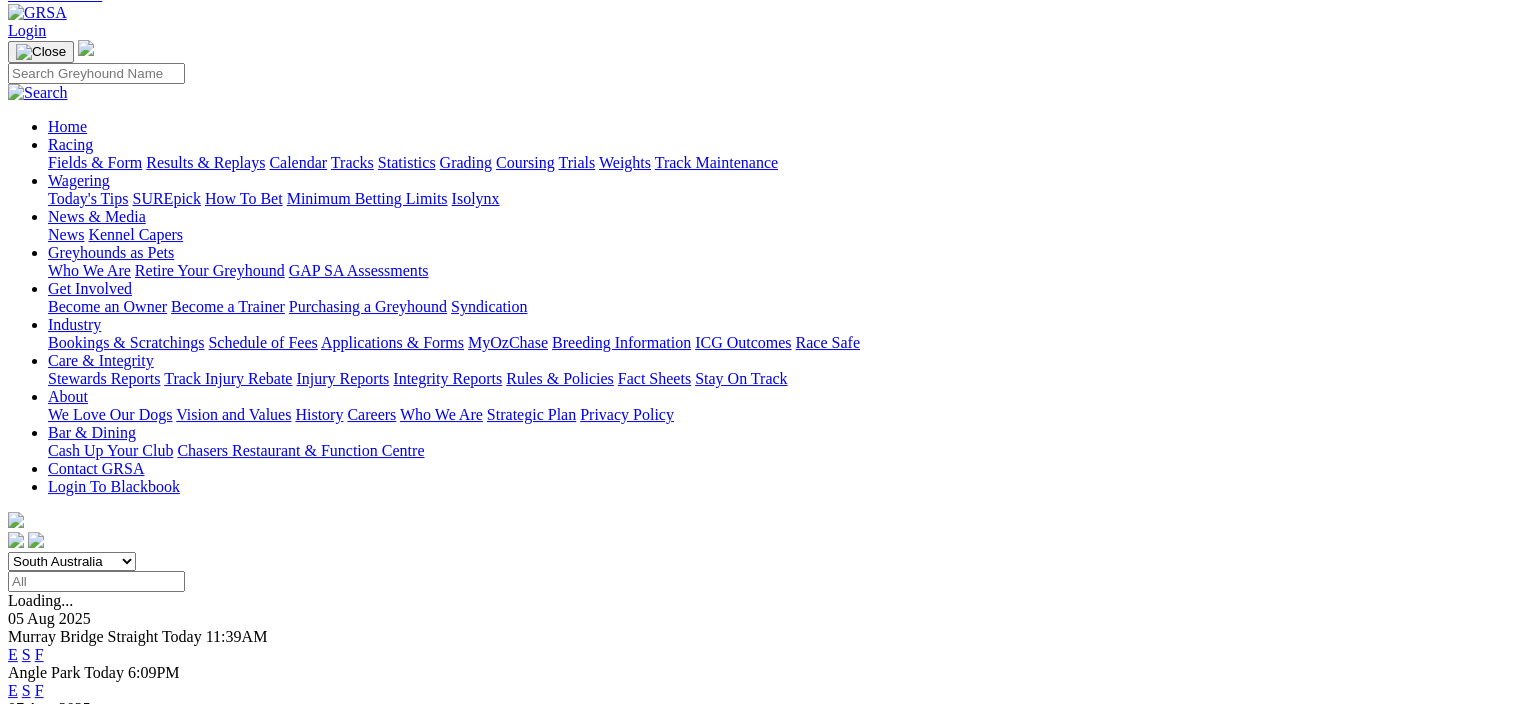 click on "F" at bounding box center (39, 654) 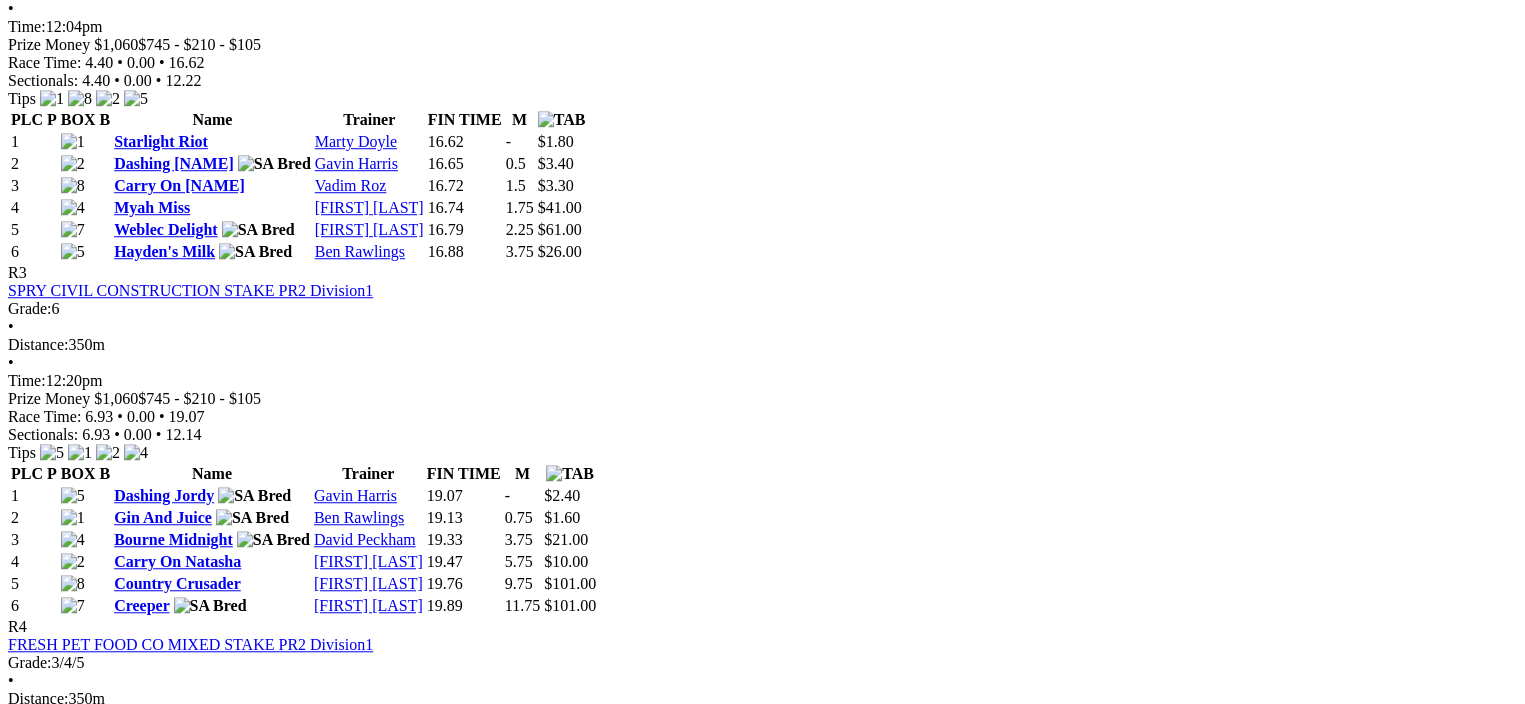 scroll, scrollTop: 1500, scrollLeft: 0, axis: vertical 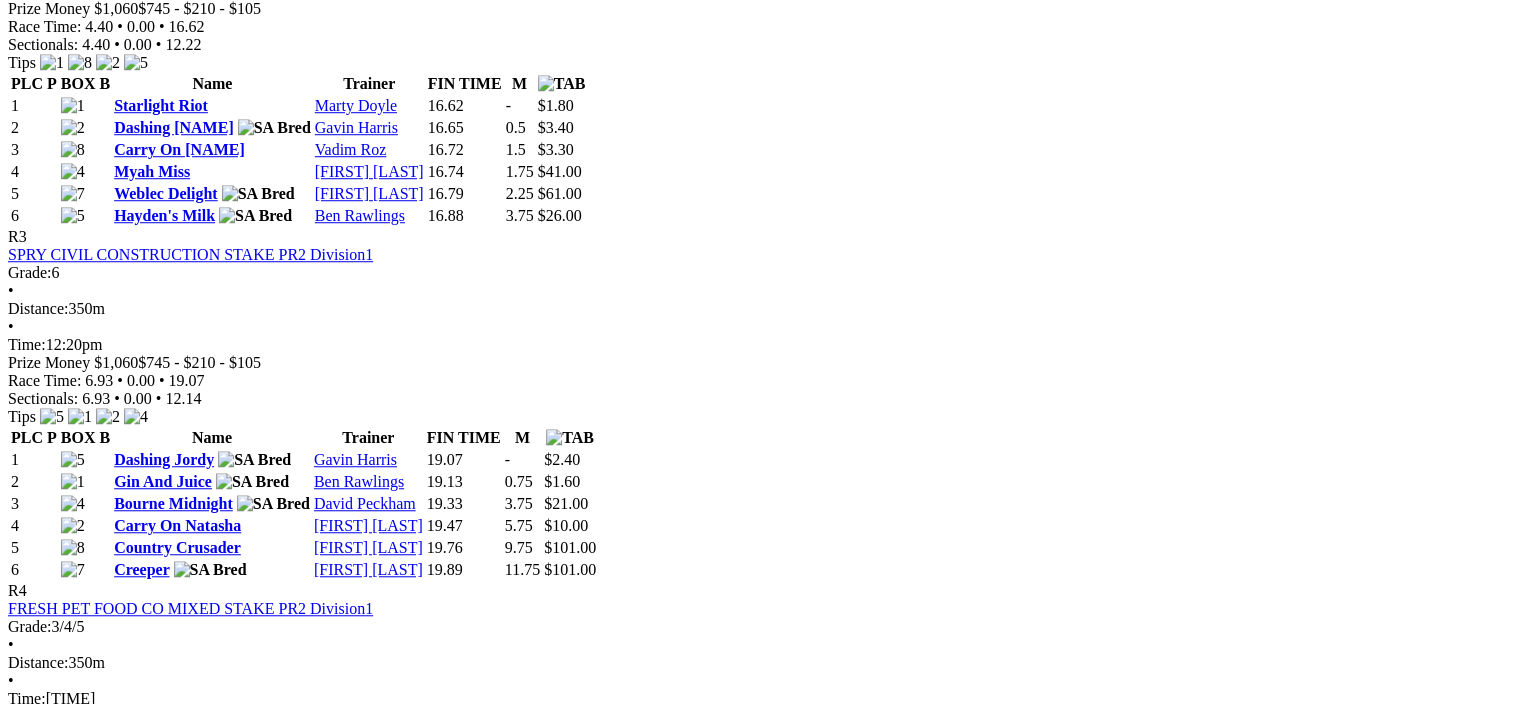 click on "Sebon Disco" at bounding box center (155, 1587) 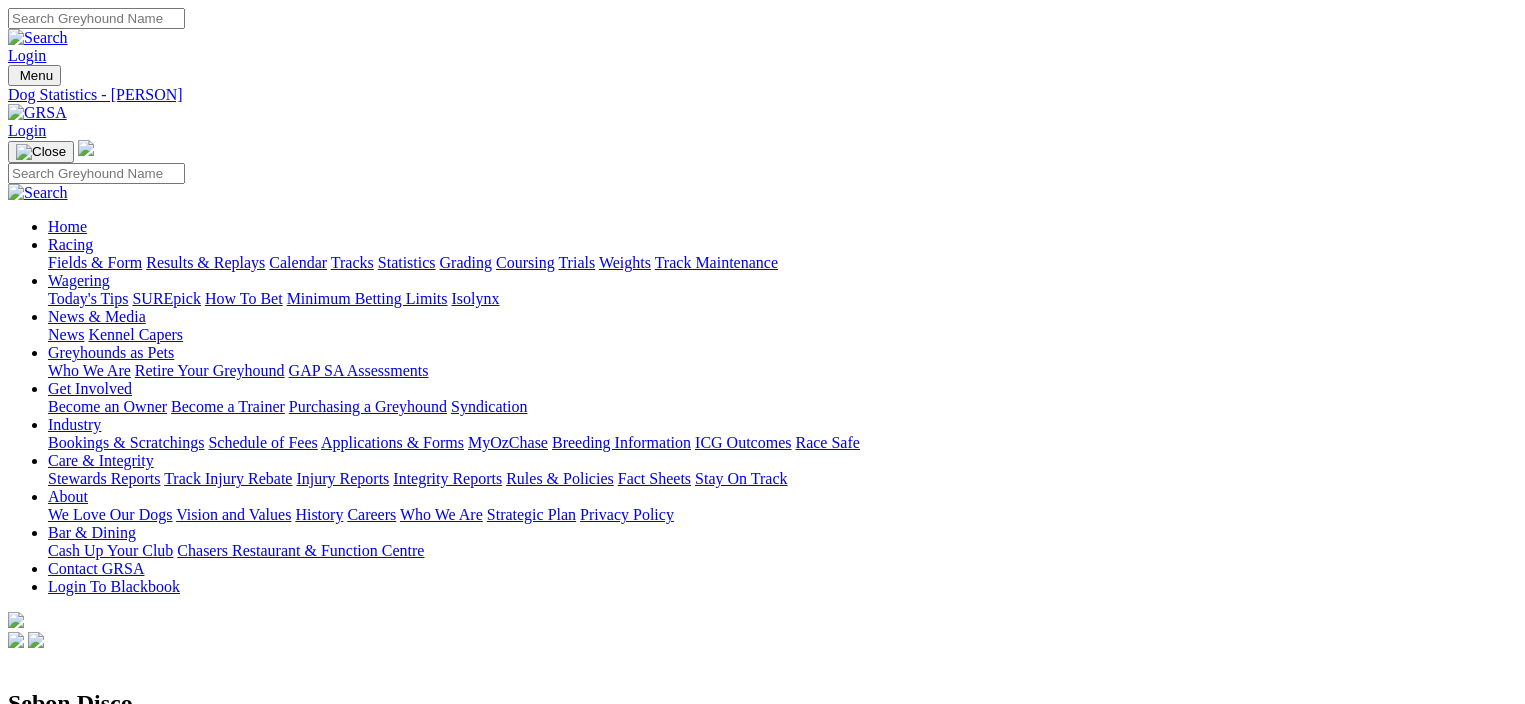 scroll, scrollTop: 0, scrollLeft: 0, axis: both 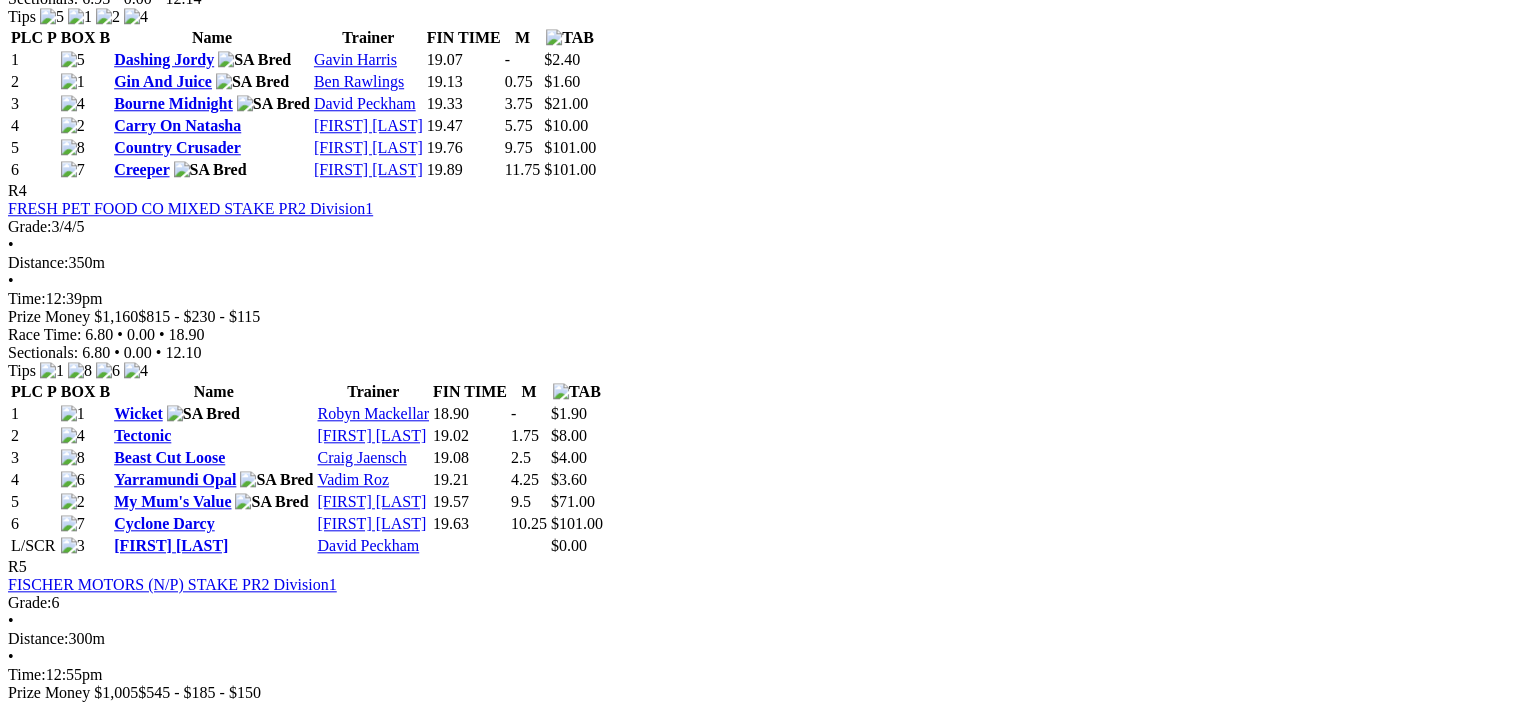 click on "@THEDOGSSA STAKE PR2 Division2" at bounding box center [139, 1712] 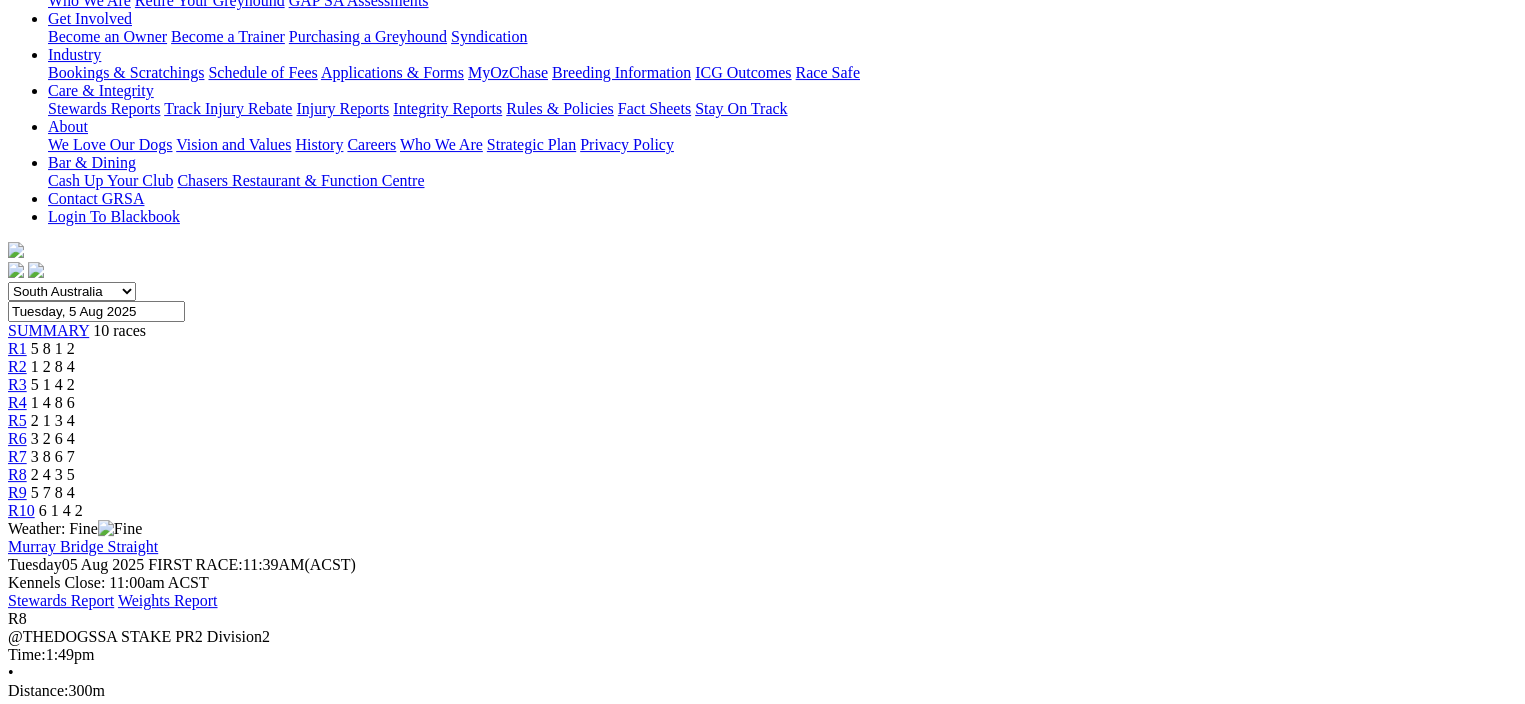 scroll, scrollTop: 300, scrollLeft: 0, axis: vertical 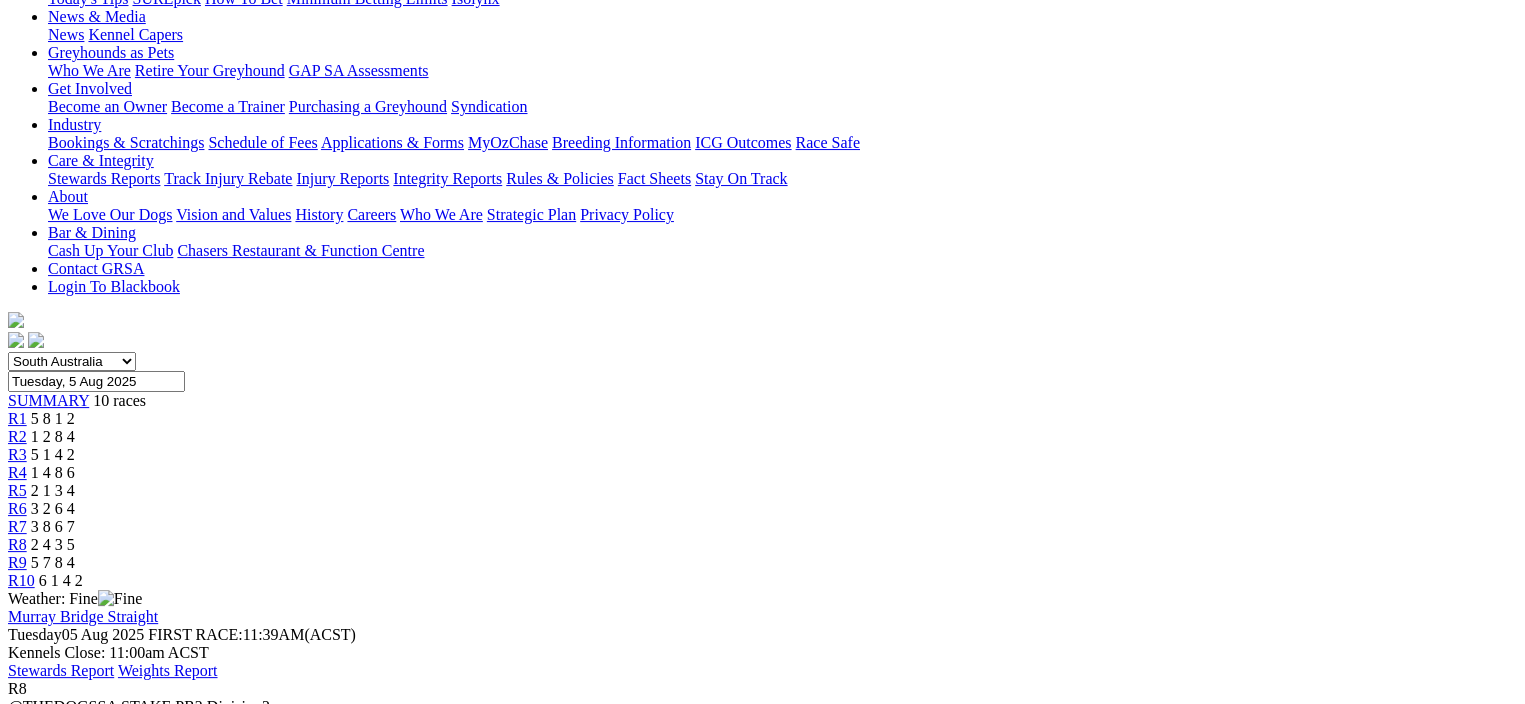 click at bounding box center [146, 1738] 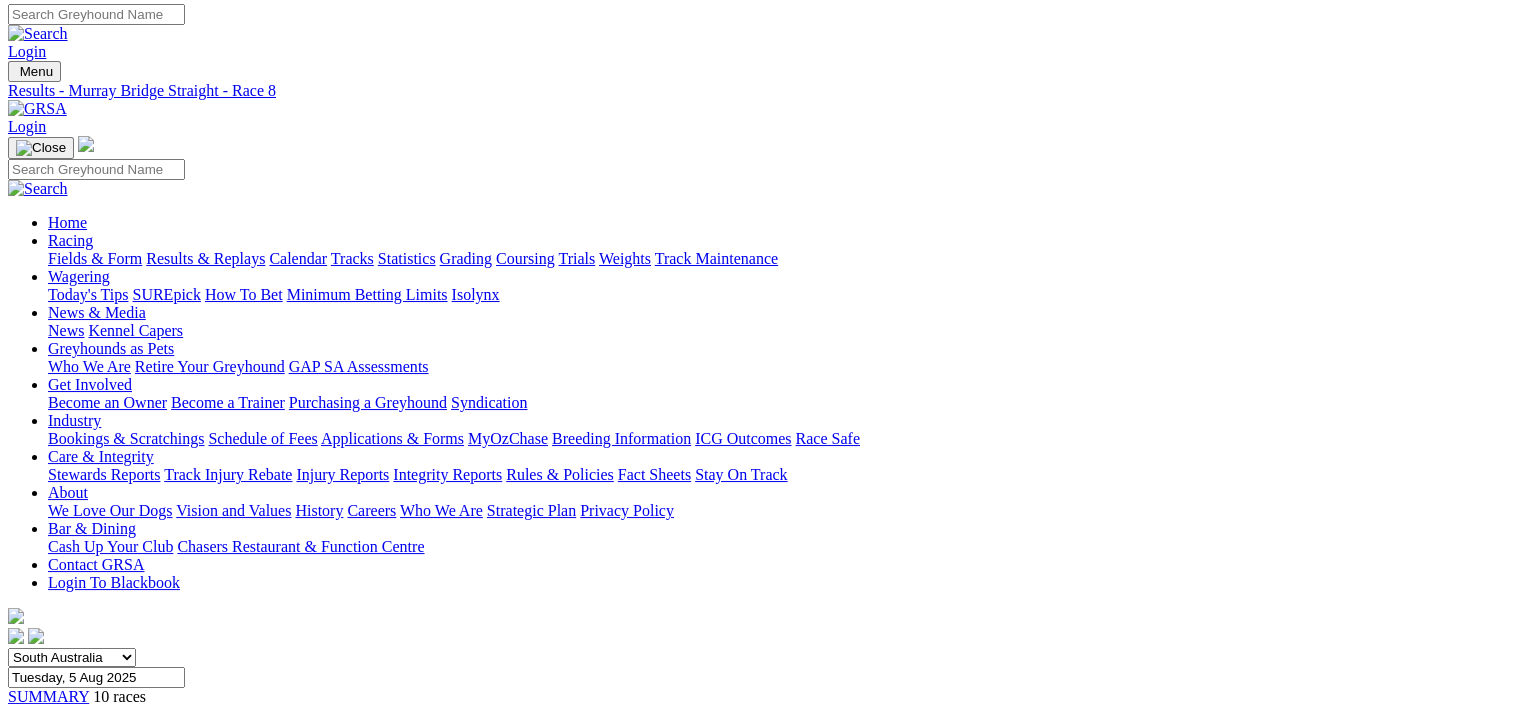 scroll, scrollTop: 0, scrollLeft: 0, axis: both 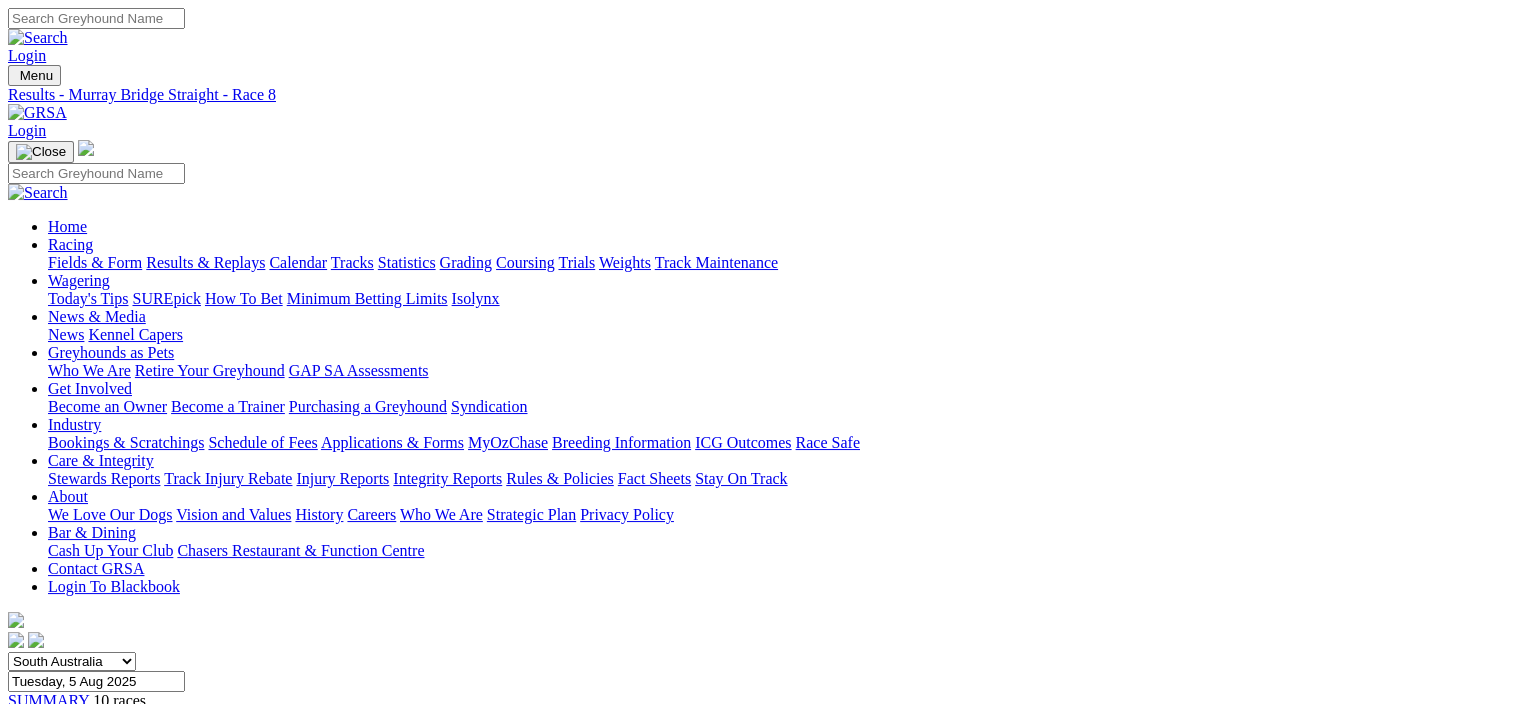 click on "R4" at bounding box center [17, 772] 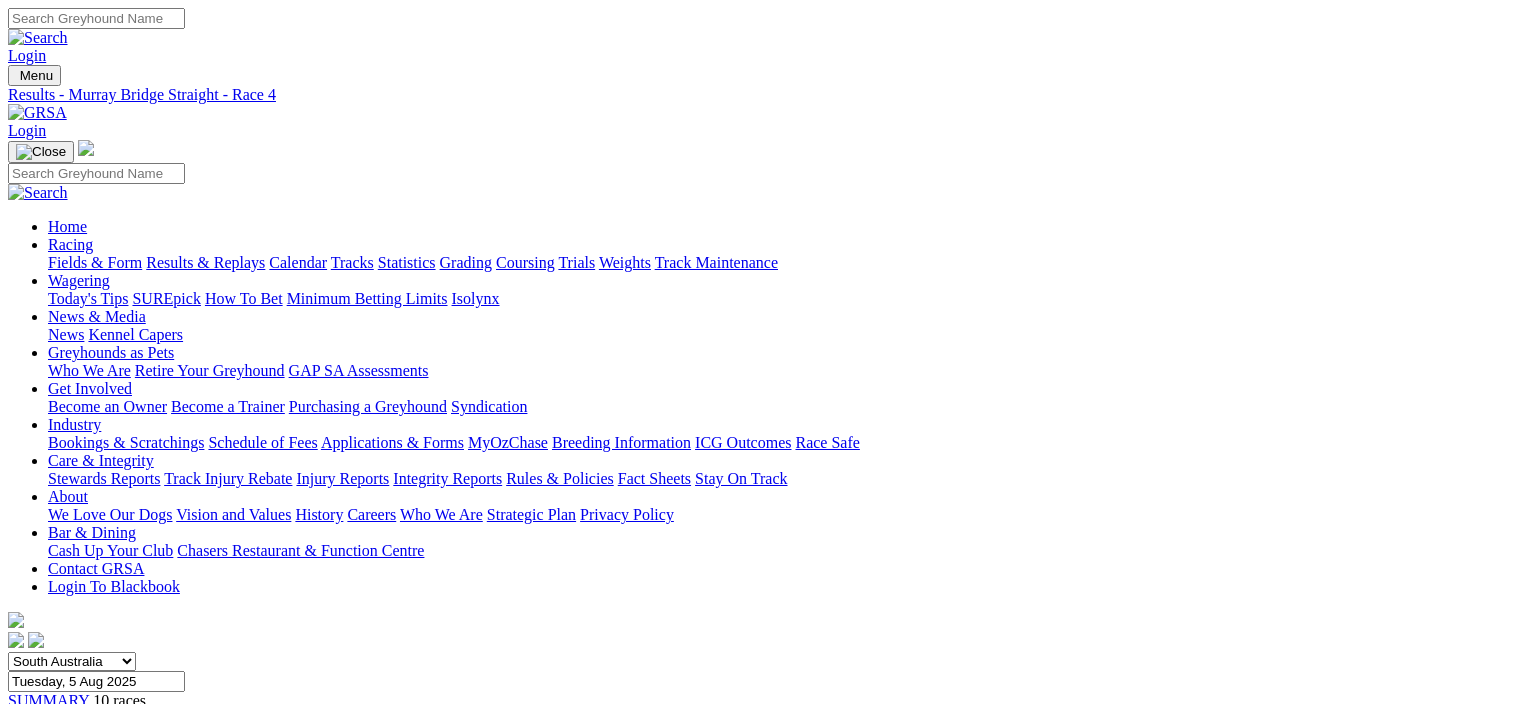 scroll, scrollTop: 0, scrollLeft: 0, axis: both 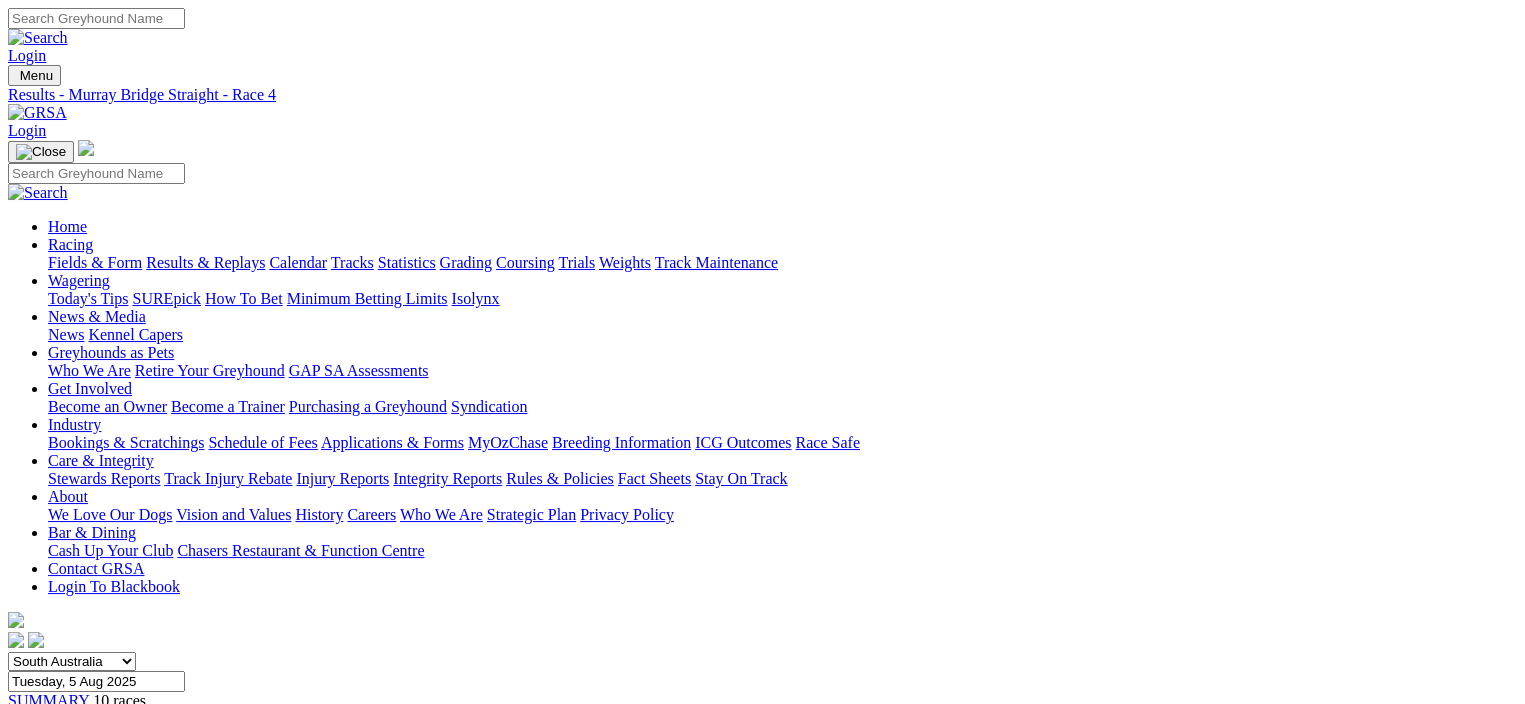 click on "[NUMBER]" at bounding box center (762, 737) 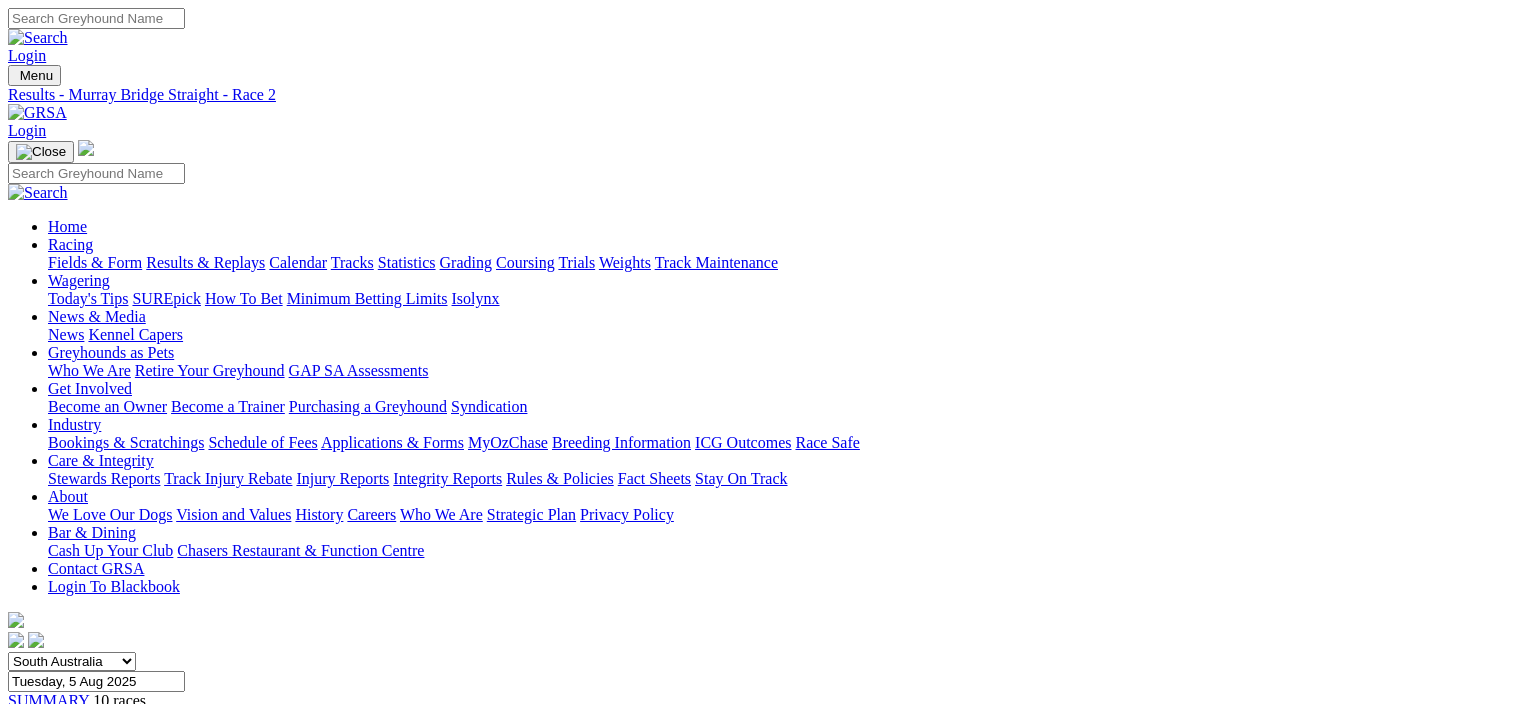 scroll, scrollTop: 0, scrollLeft: 0, axis: both 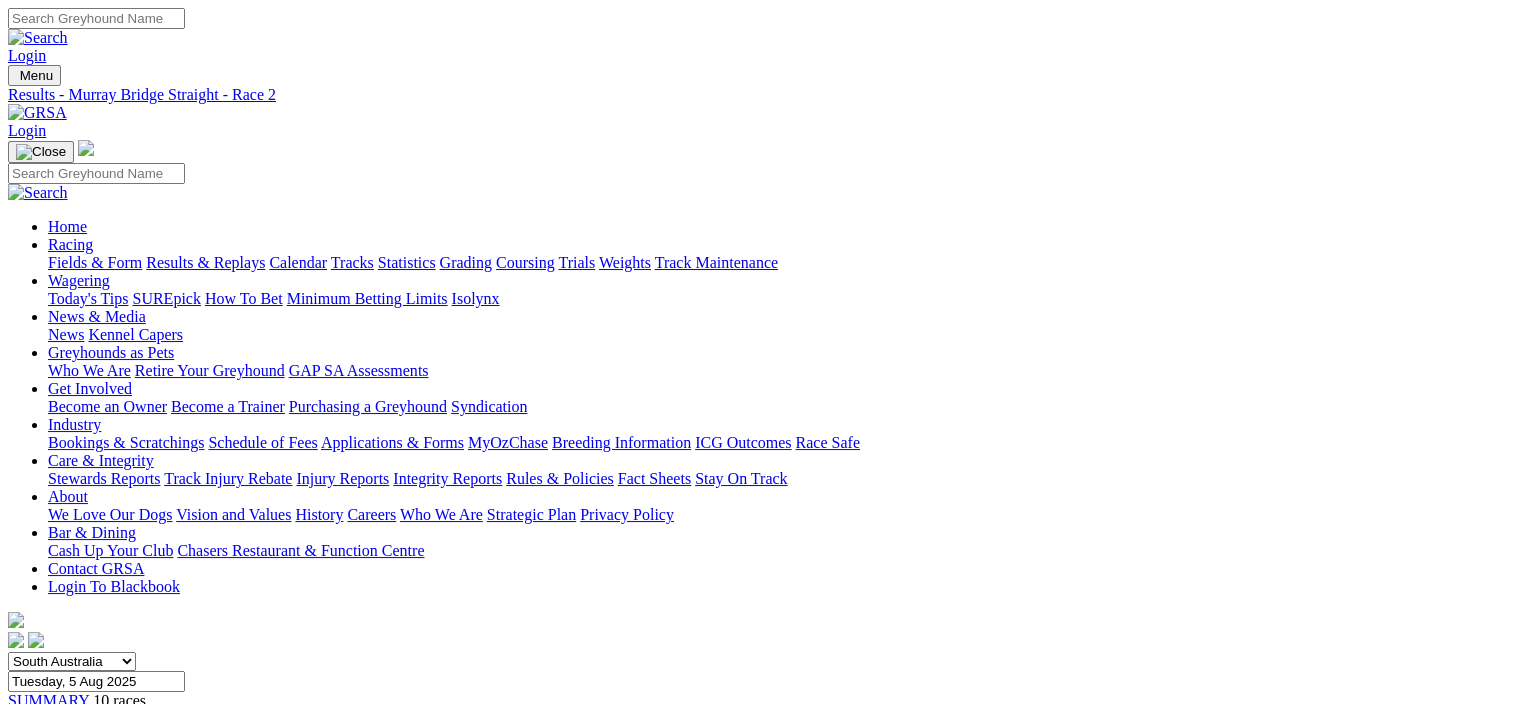 click on "R1" at bounding box center (17, 718) 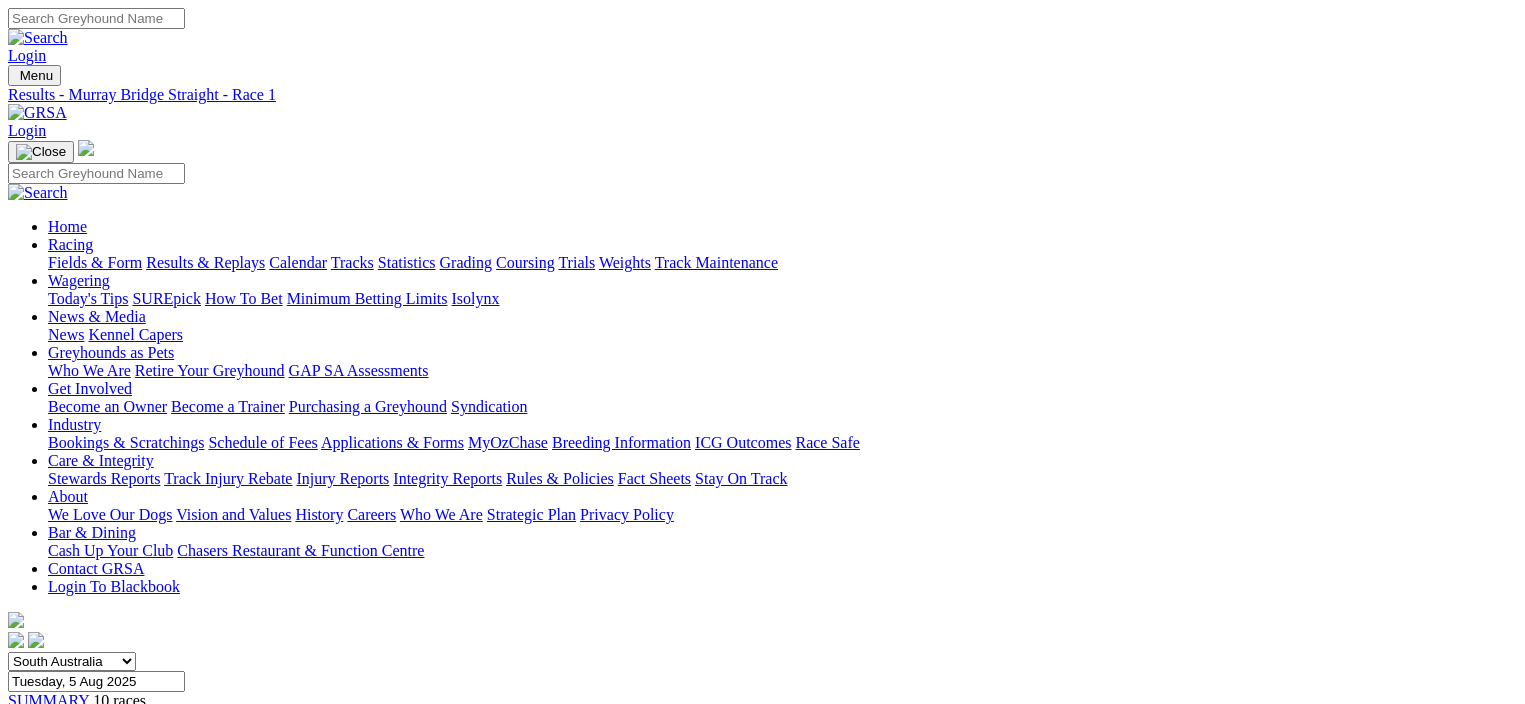 scroll, scrollTop: 0, scrollLeft: 0, axis: both 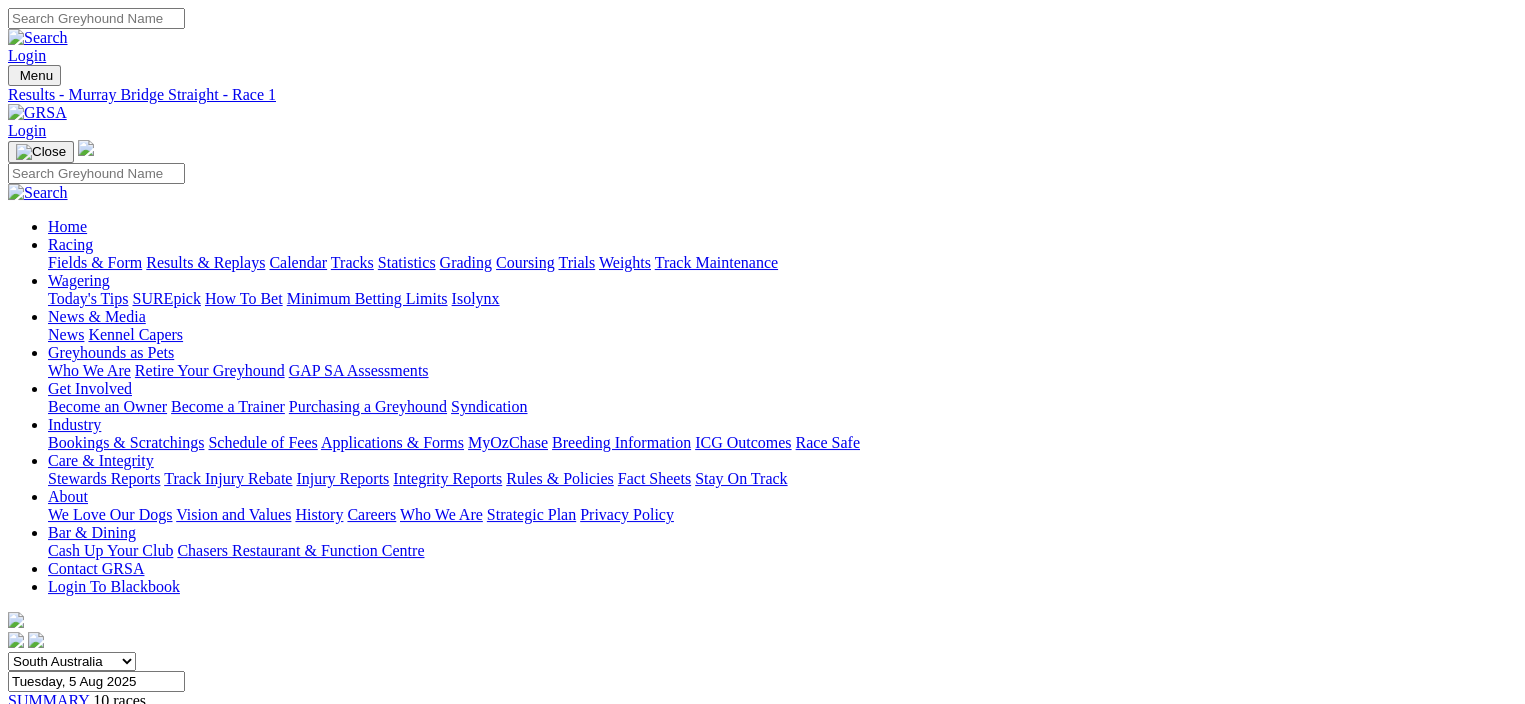 click on "3 8 6 7" at bounding box center [53, 826] 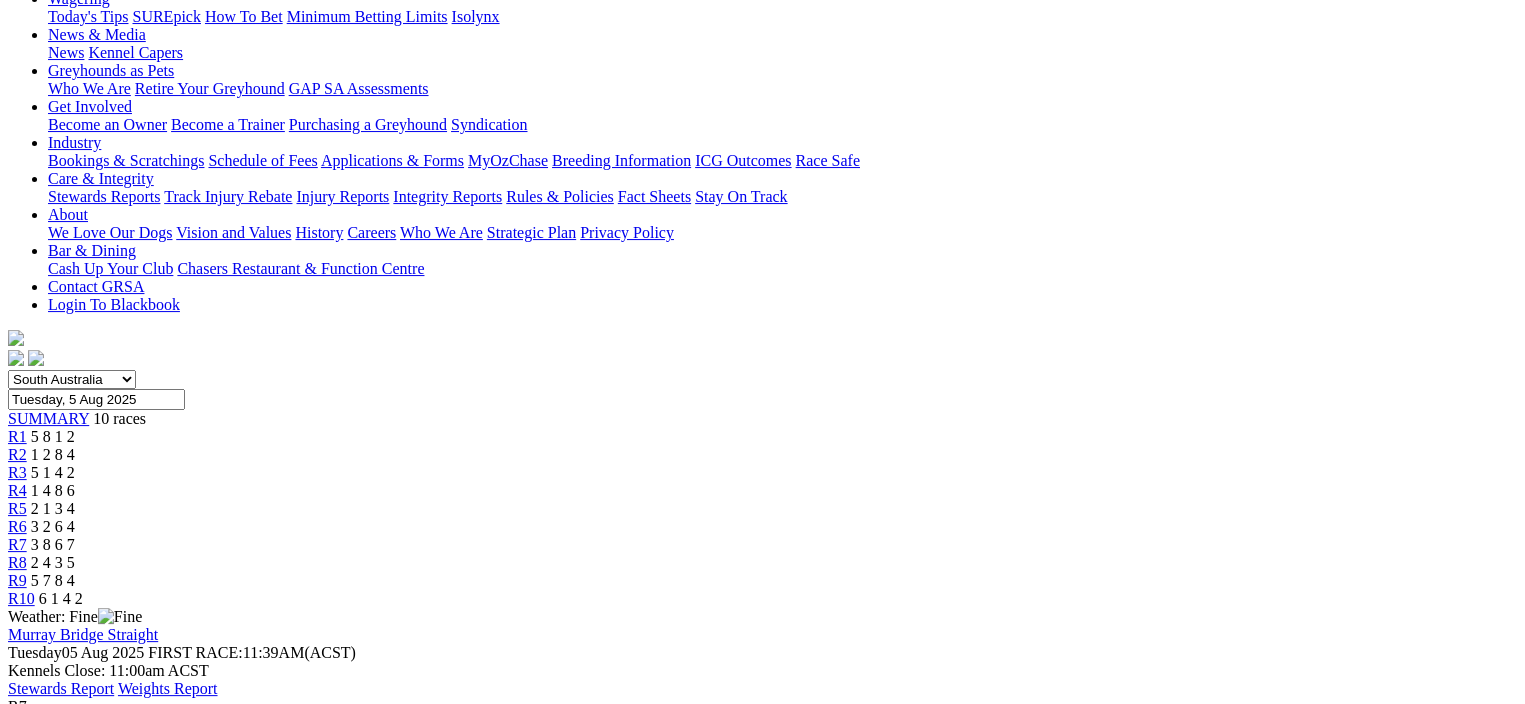 scroll, scrollTop: 300, scrollLeft: 0, axis: vertical 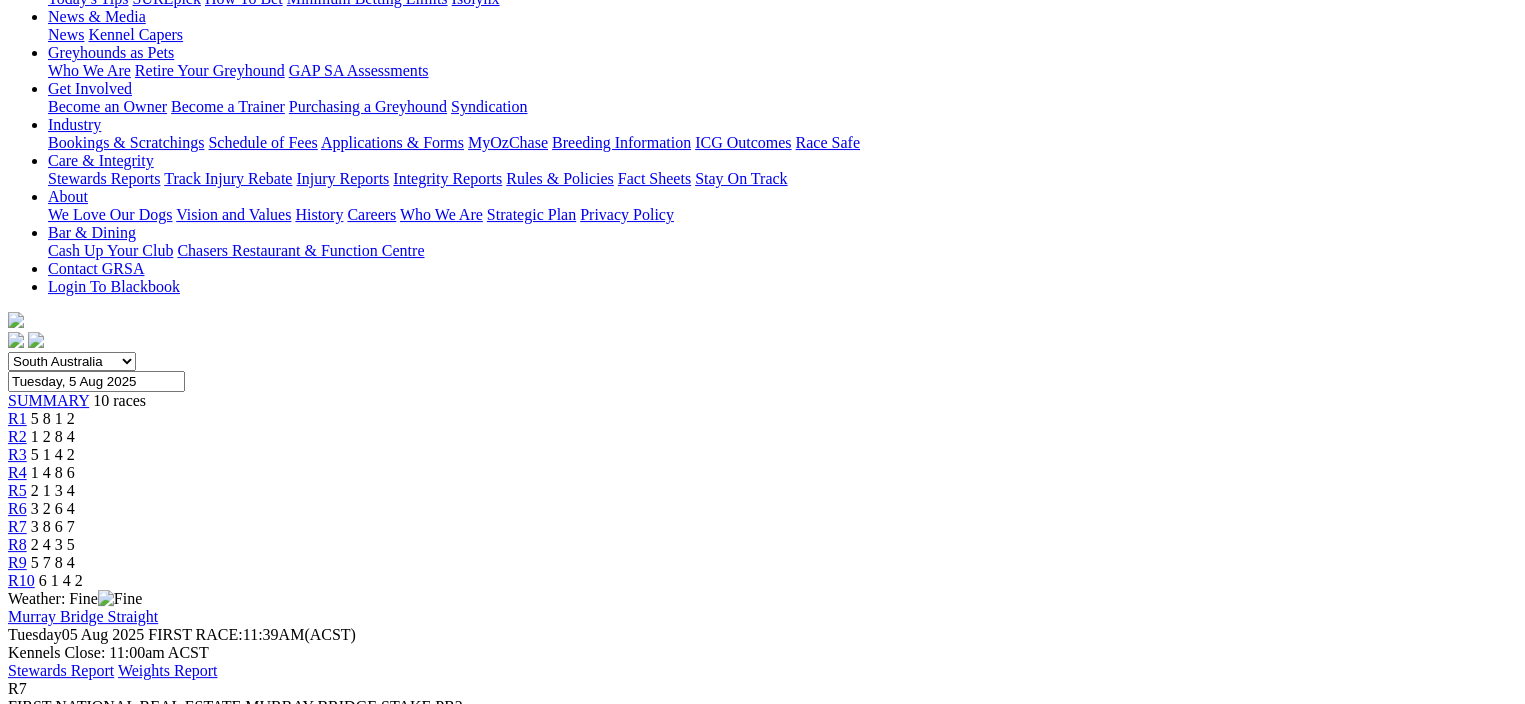 click on "2 4 3 5" at bounding box center [53, 544] 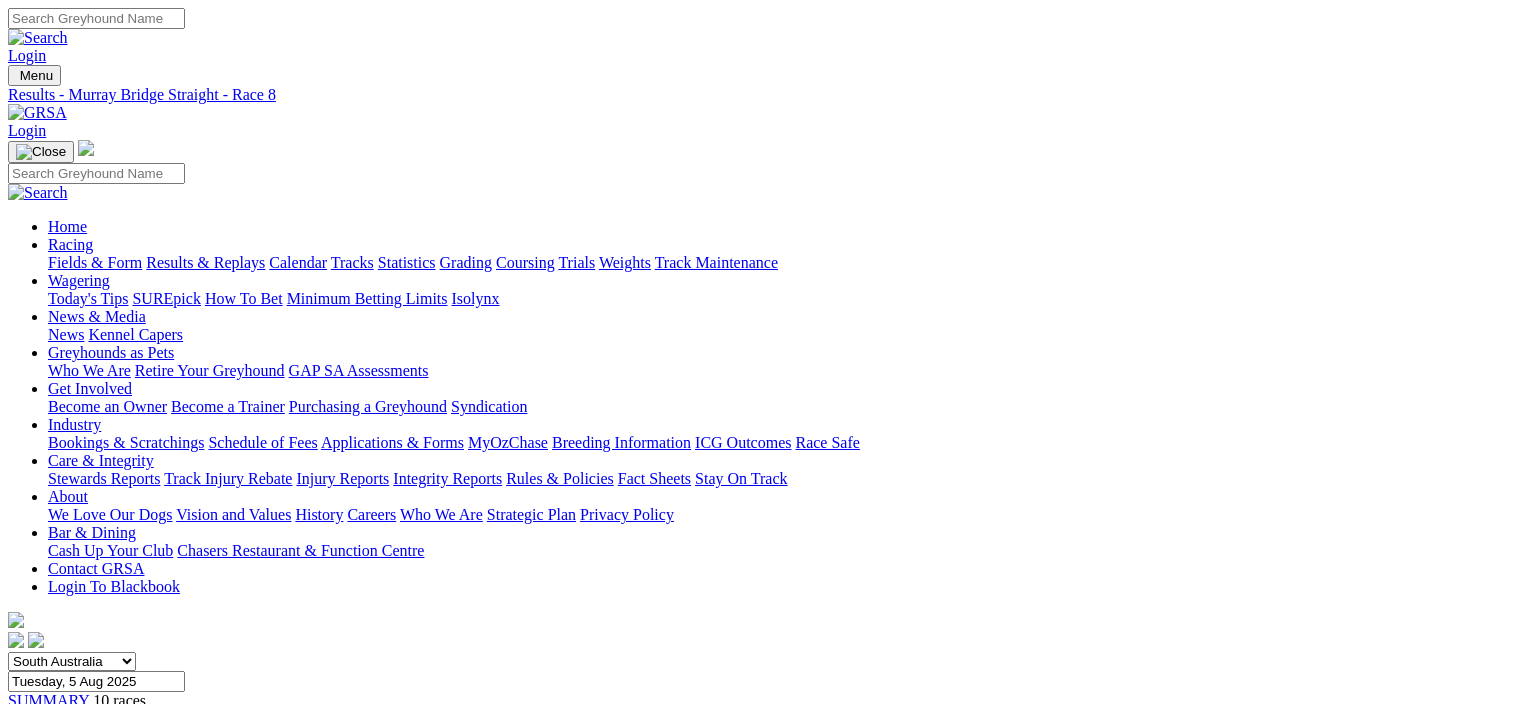 scroll, scrollTop: 0, scrollLeft: 0, axis: both 